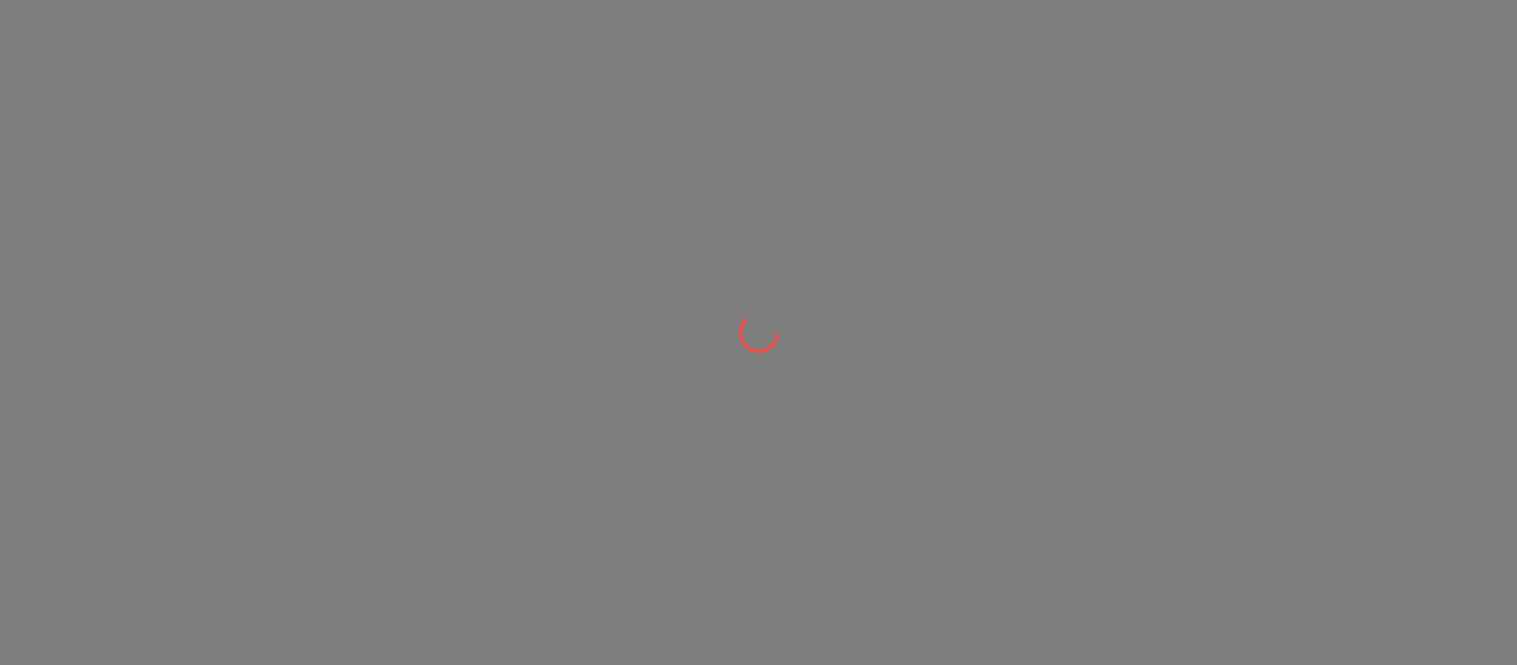 scroll, scrollTop: 0, scrollLeft: 0, axis: both 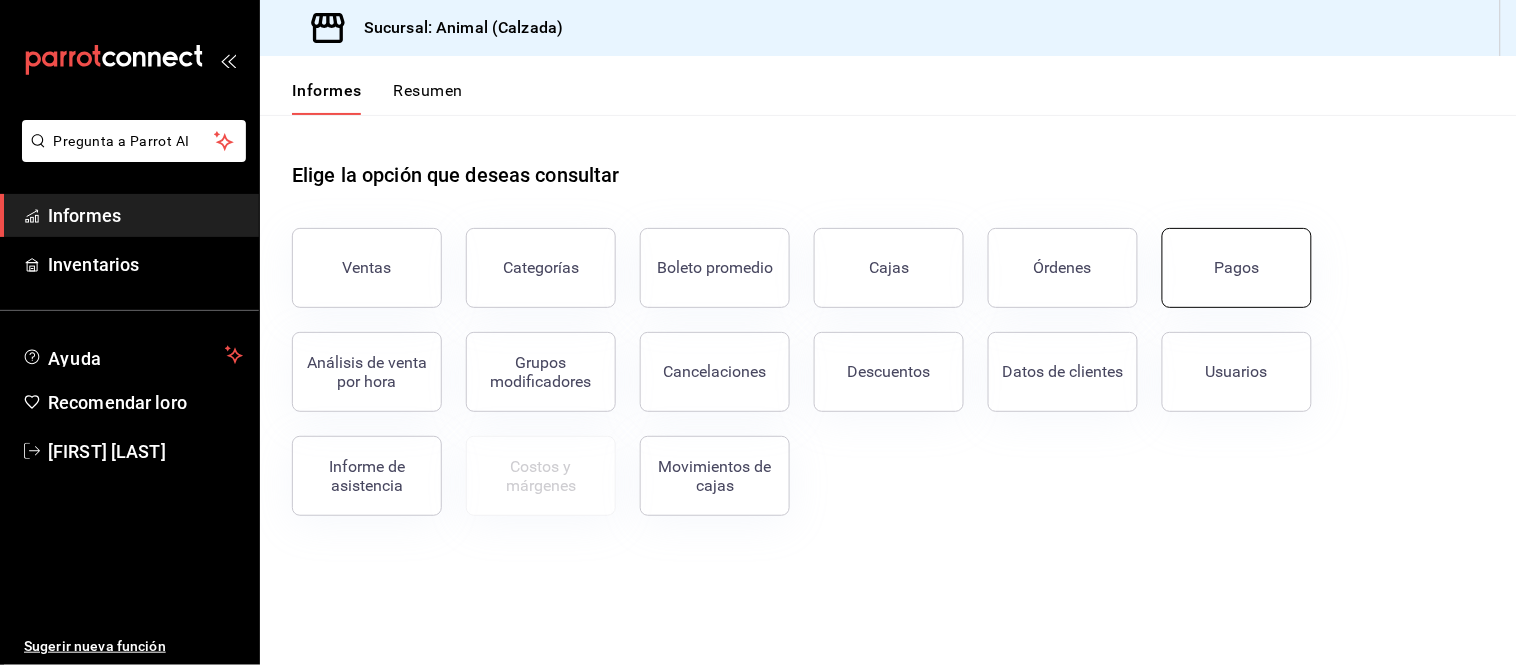 click on "Pagos" at bounding box center (1237, 268) 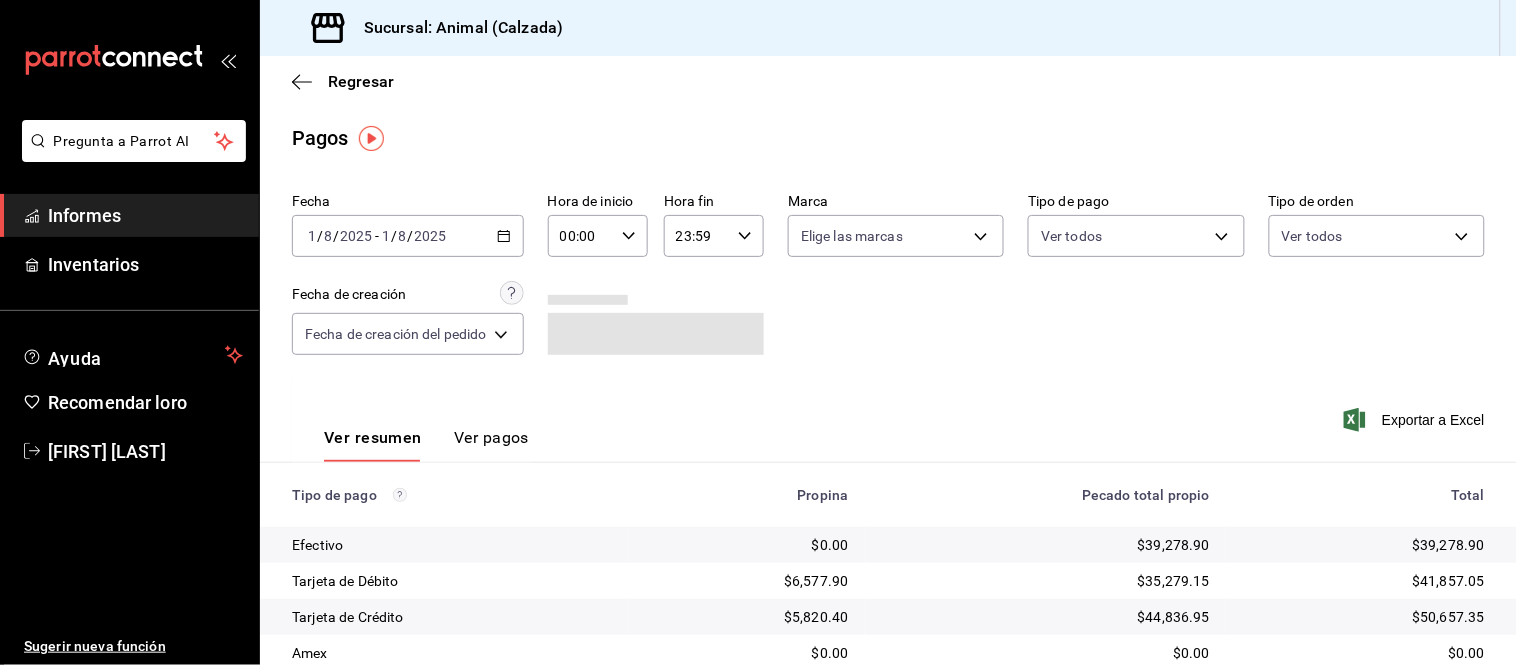 click on "2025-08-01 1 / 8 / 2025 - 2025-08-01 1 / 8 / 2025" at bounding box center [408, 236] 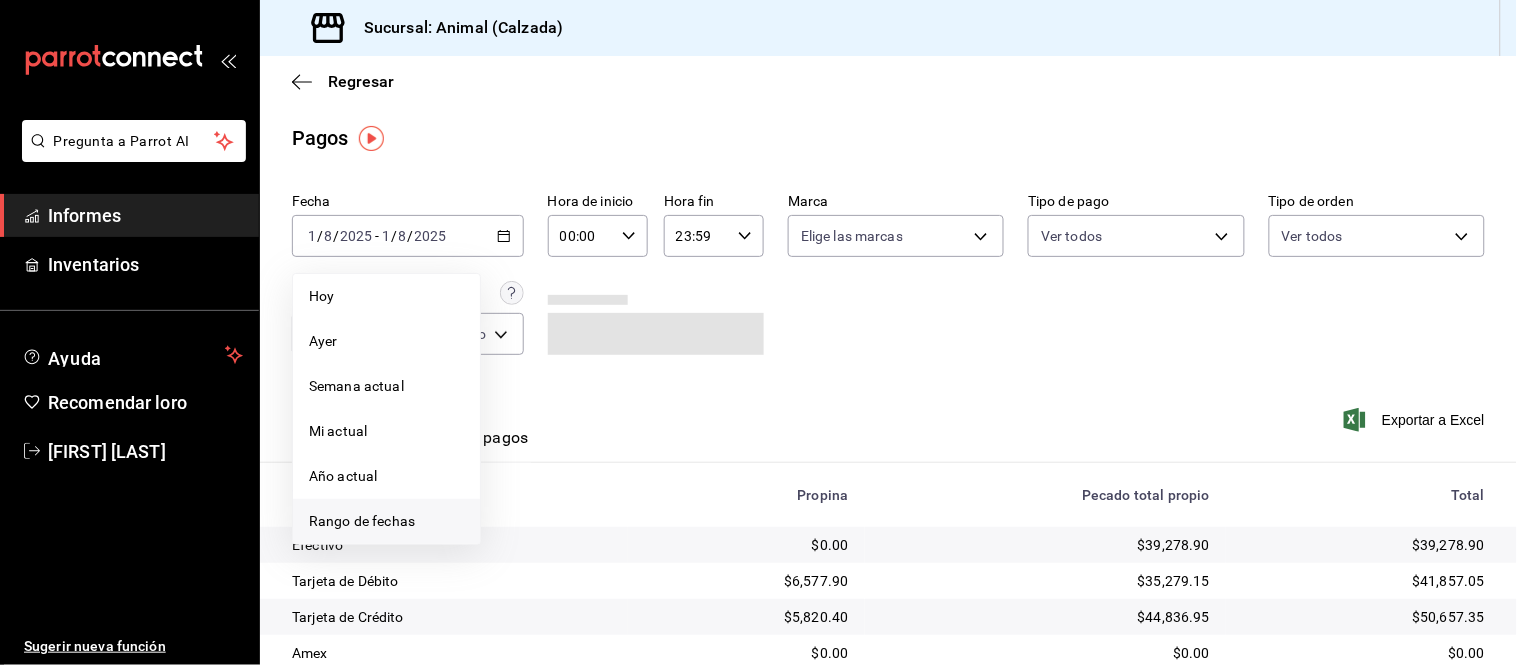 click on "Rango de fechas" at bounding box center [362, 521] 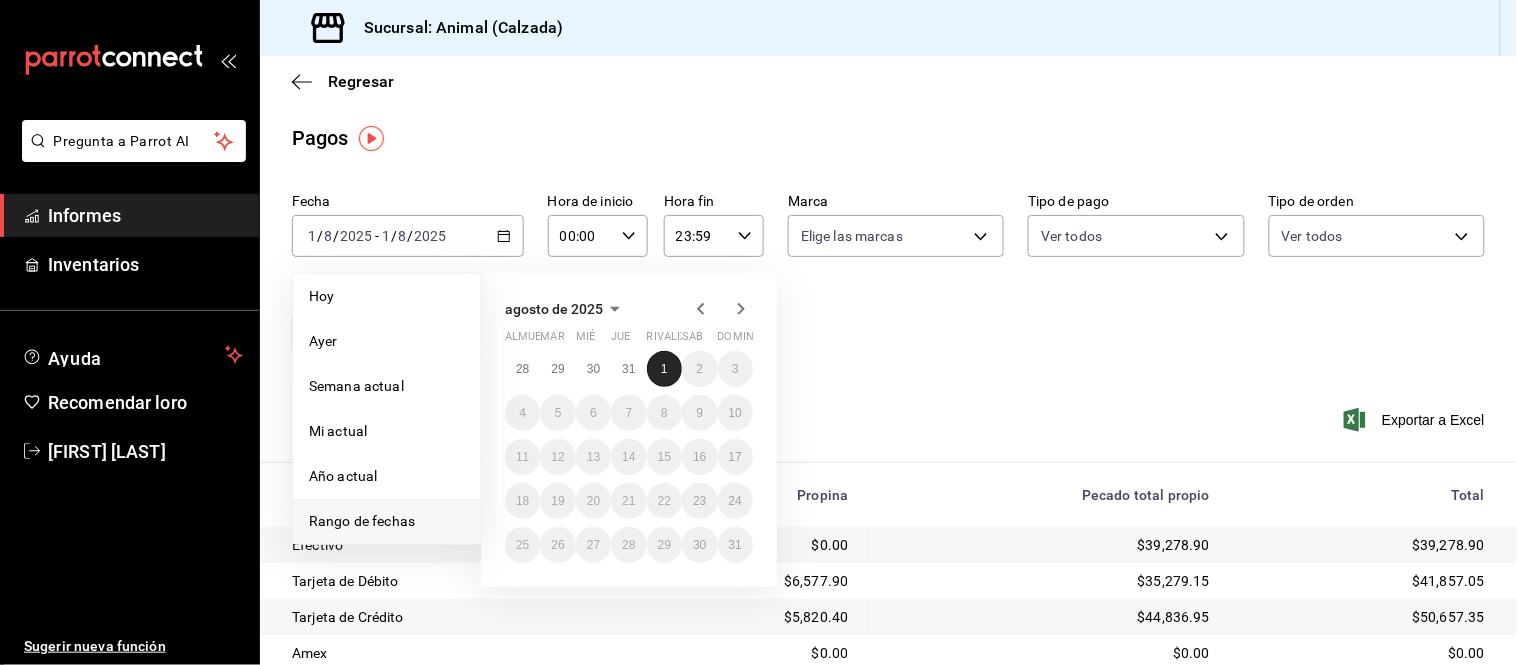 click on "1" at bounding box center (664, 369) 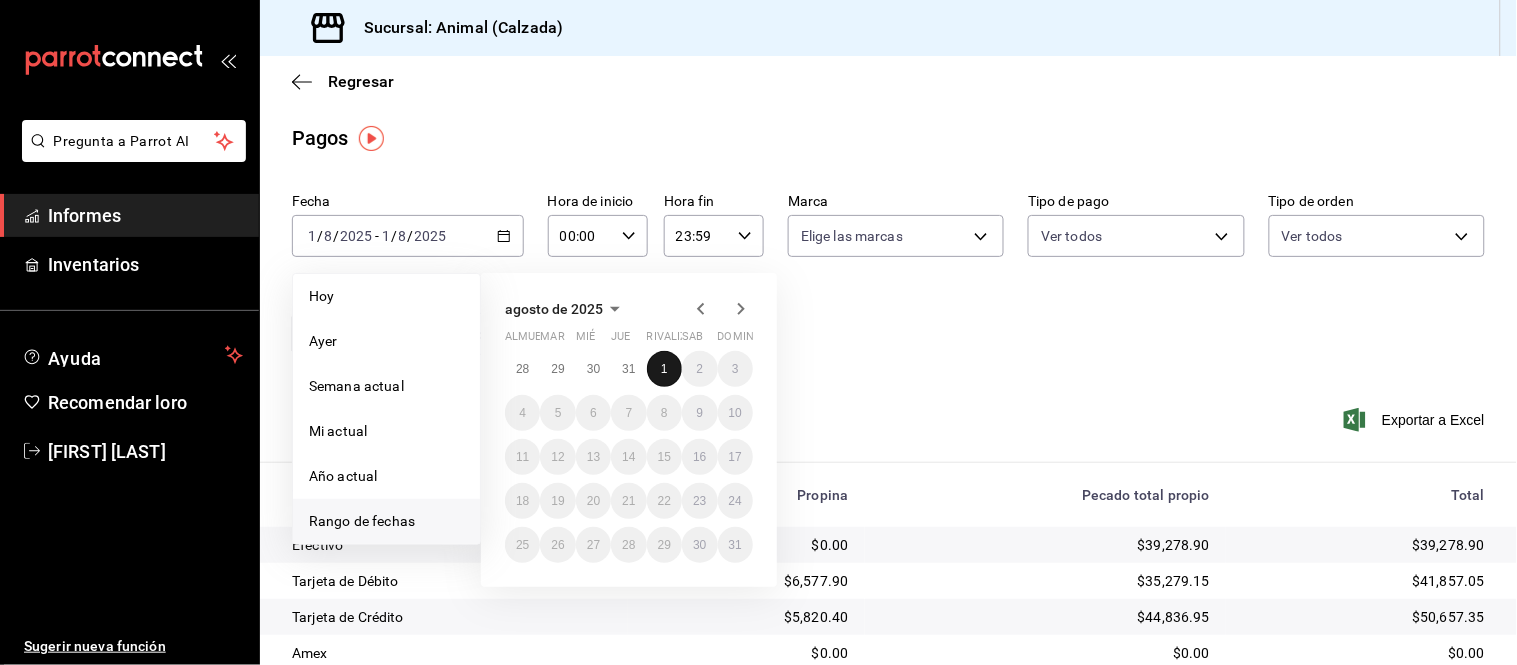 click on "1" at bounding box center (664, 369) 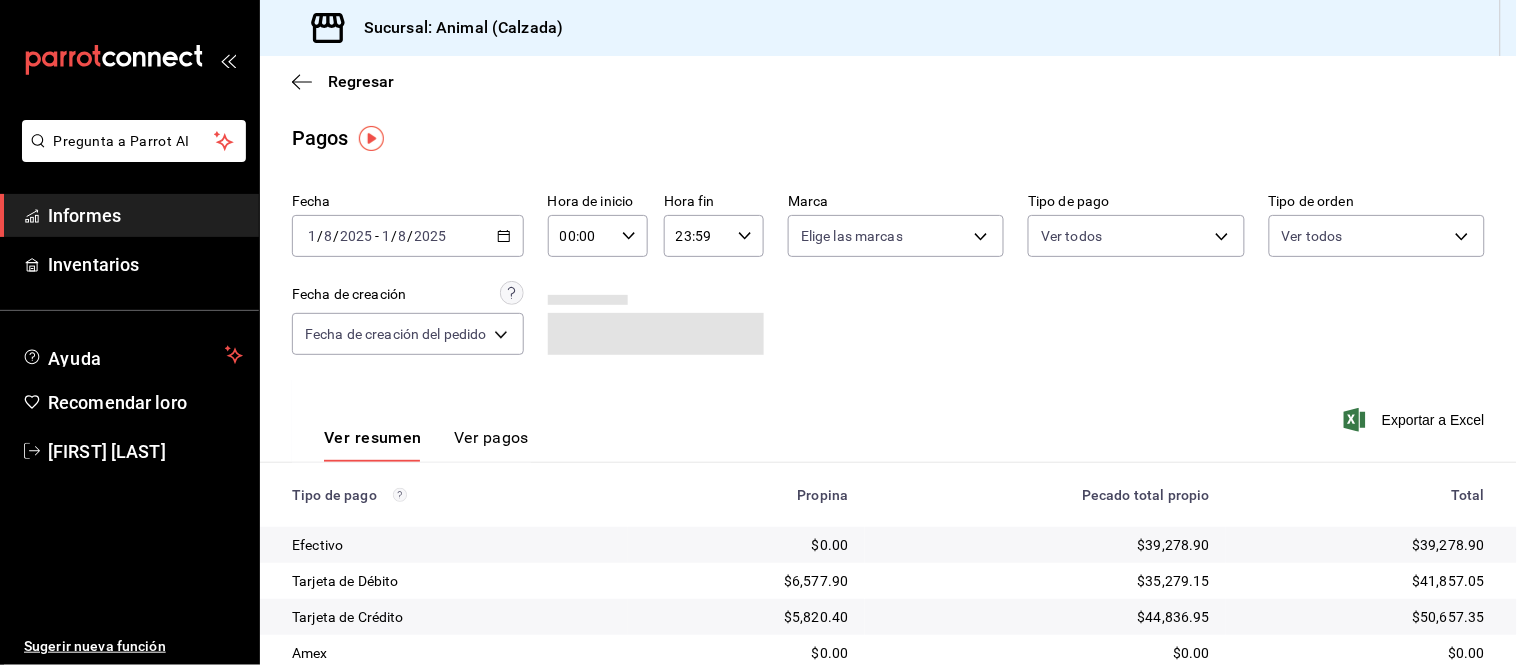 click 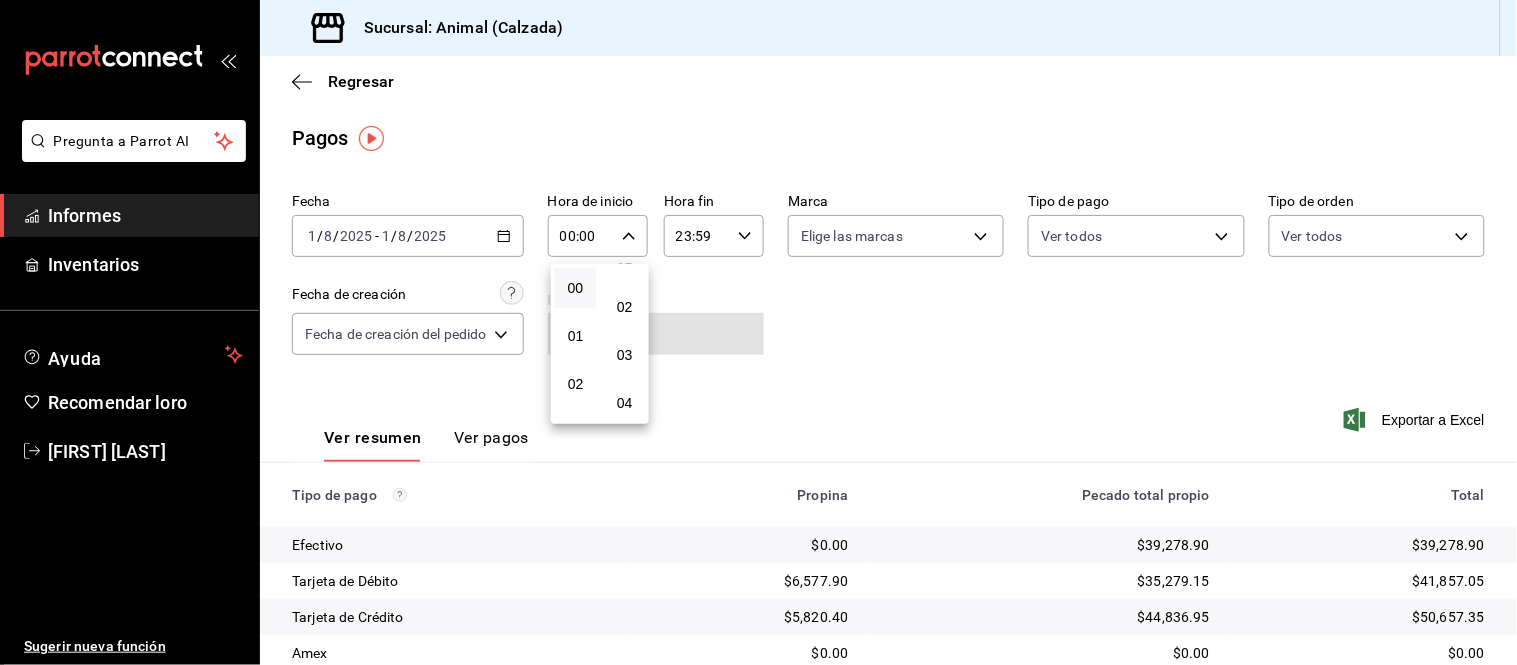 scroll, scrollTop: 111, scrollLeft: 0, axis: vertical 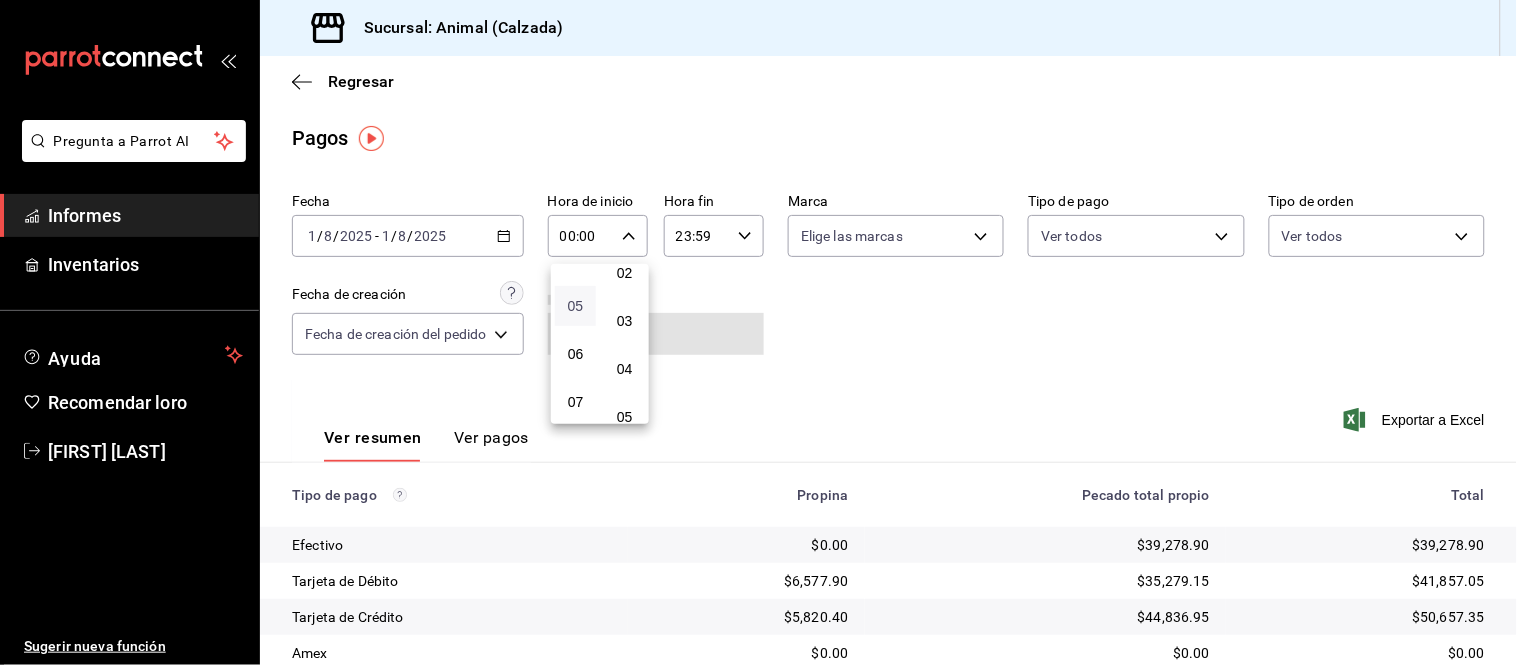 click on "05" at bounding box center [576, 306] 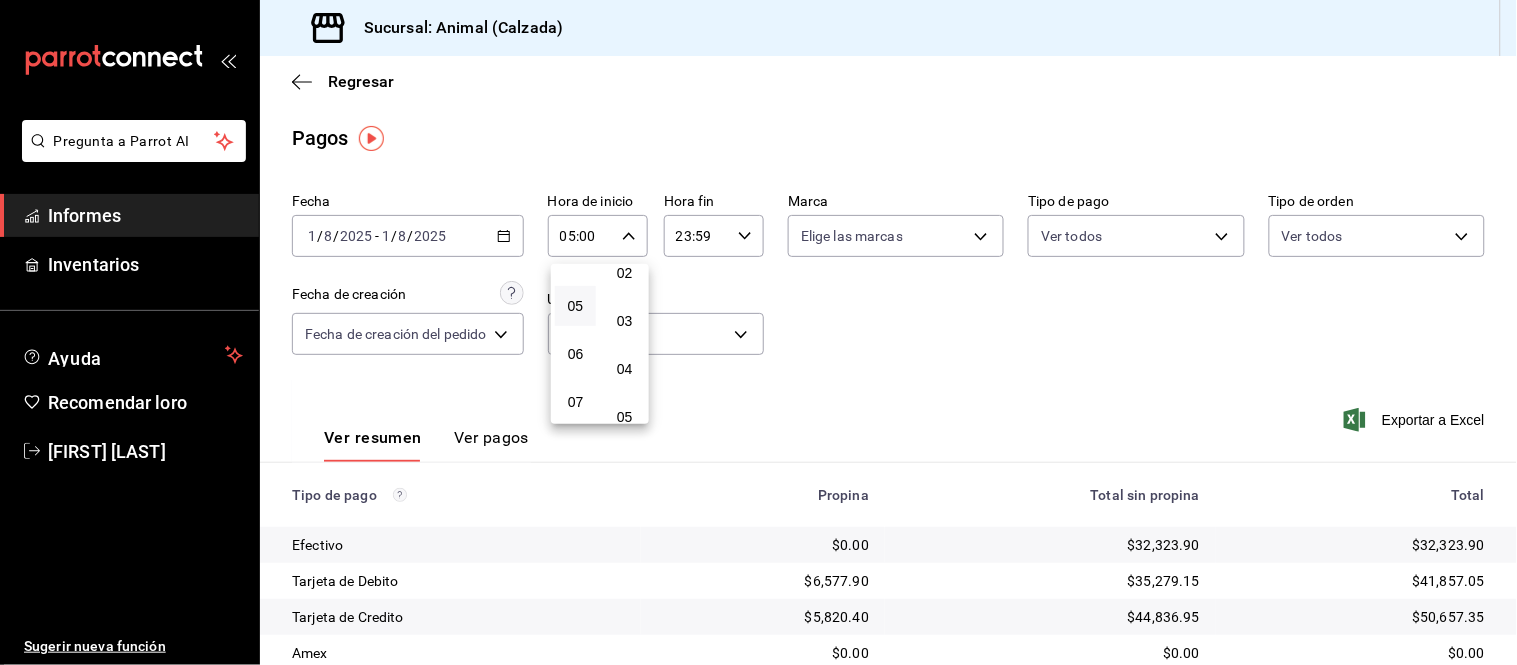 click at bounding box center [758, 332] 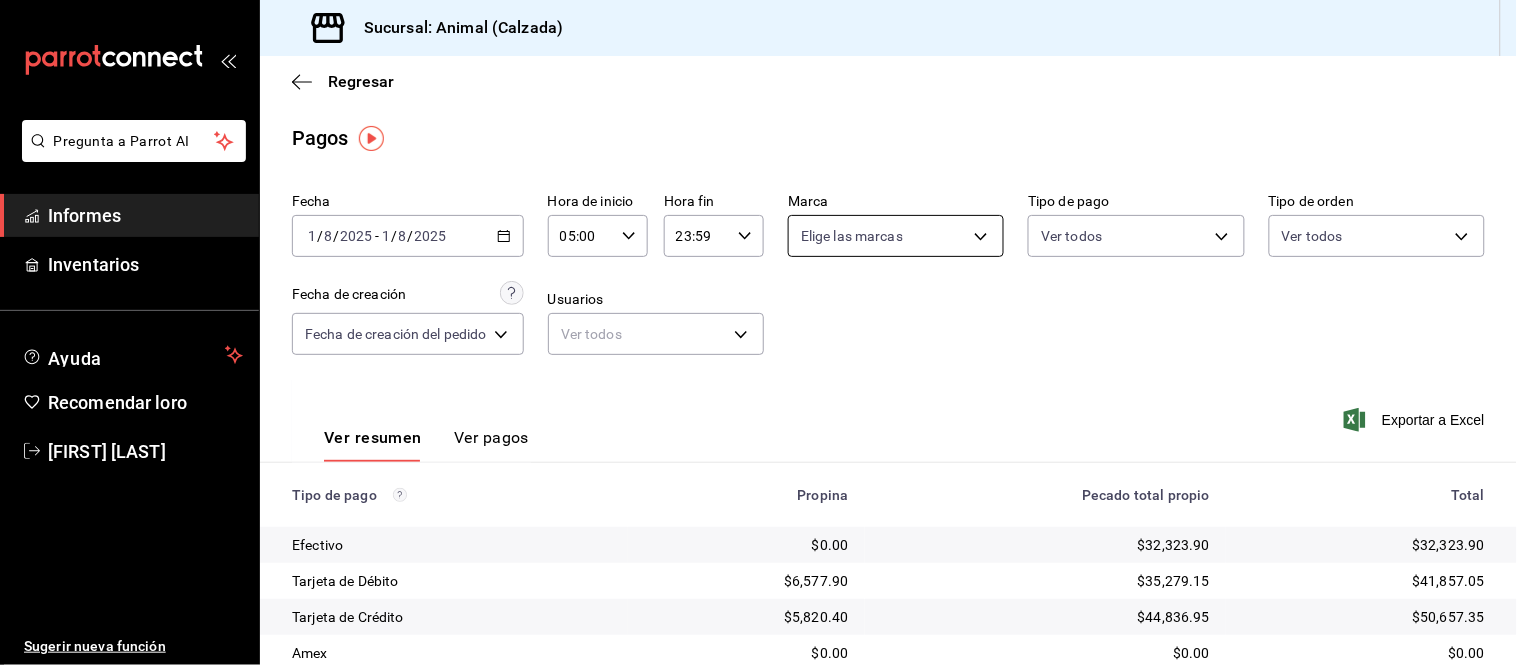 click on "Pregunta a Parrot AI Informes   Inventarios   Ayuda Recomendar loro   [FIRST] [LAST]   Sugerir nueva función   Sucursal: Animal (Calzada) Regresar Pagos Fecha 2025-08-01 1 / 8 / 2025 - 2025-08-01 1 / 8 / 2025 Hora de inicio 05:00 Hora de inicio Hora fin 23:59 Hora fin Marca Elige las marcas Tipo de pago Ver todos Tipo de orden Ver todos Fecha de creación   Fecha de creación del pedido ORDER Usuarios Ver todos null Ver resumen Ver pagos Exportar a Excel Tipo de pago   Propina Pecado total propio Total Efectivo $0.00 $32,323.90 $32,323.90 Tarjeta de Débito $6,577.90 $35,279.15 $41,857.05 Tarjeta de Crédito $5,820.40 $44,836.95 $50,657.35 Amex $0.00 $0.00 $0.00 Transferencia $0.00 $0.00 $0.00 CxC Empleados $0.00 $2,102.00 $2,102.00 Clientes de CxC $0.00 $0.00 $0.00 Pagar $0.00 $0.00 $0.00 Total $12,398.30 $114,542.00 $126,940.30 Texto original Valora esta traducción Tu opinión servirá para ayudar a mejorar el Traductor de Google Pregunta a Parrot AI Informes   Inventarios   Ayuda" at bounding box center [758, 332] 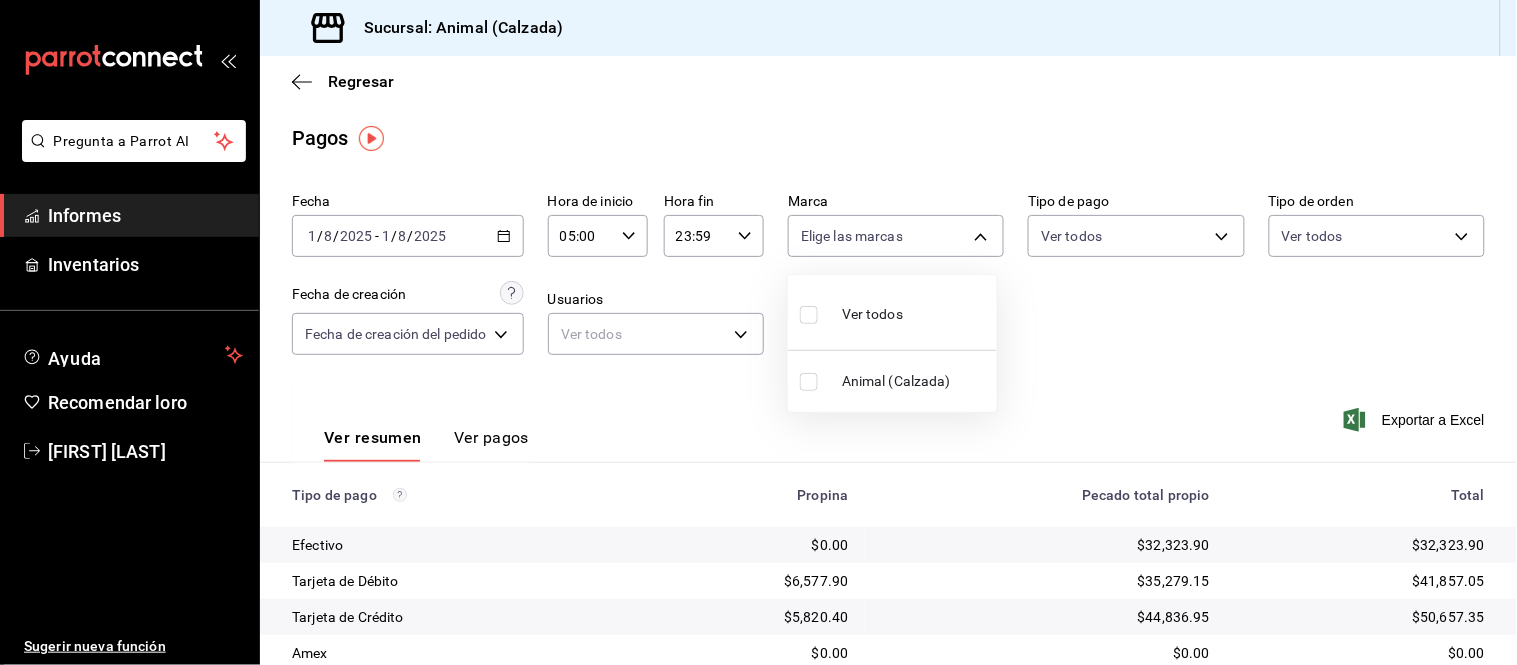 click on "Ver todos" at bounding box center [872, 314] 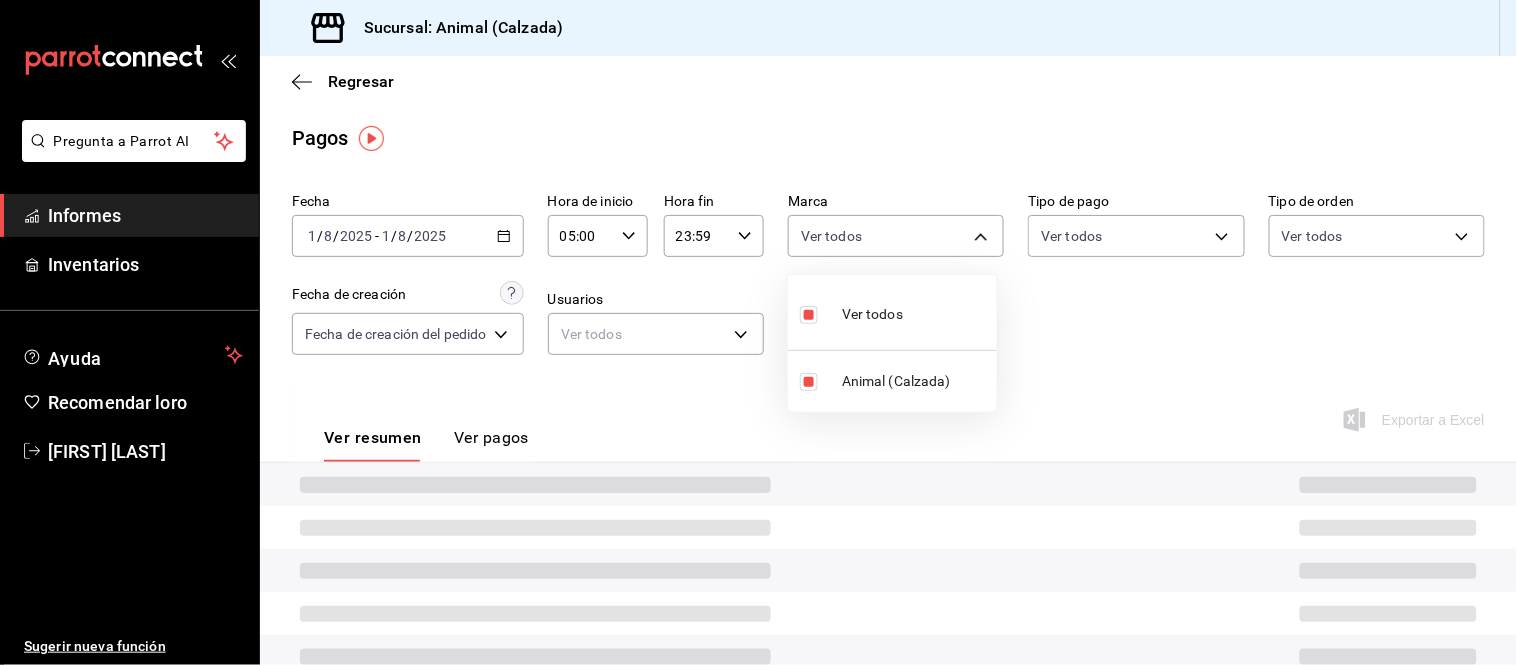 click at bounding box center [758, 332] 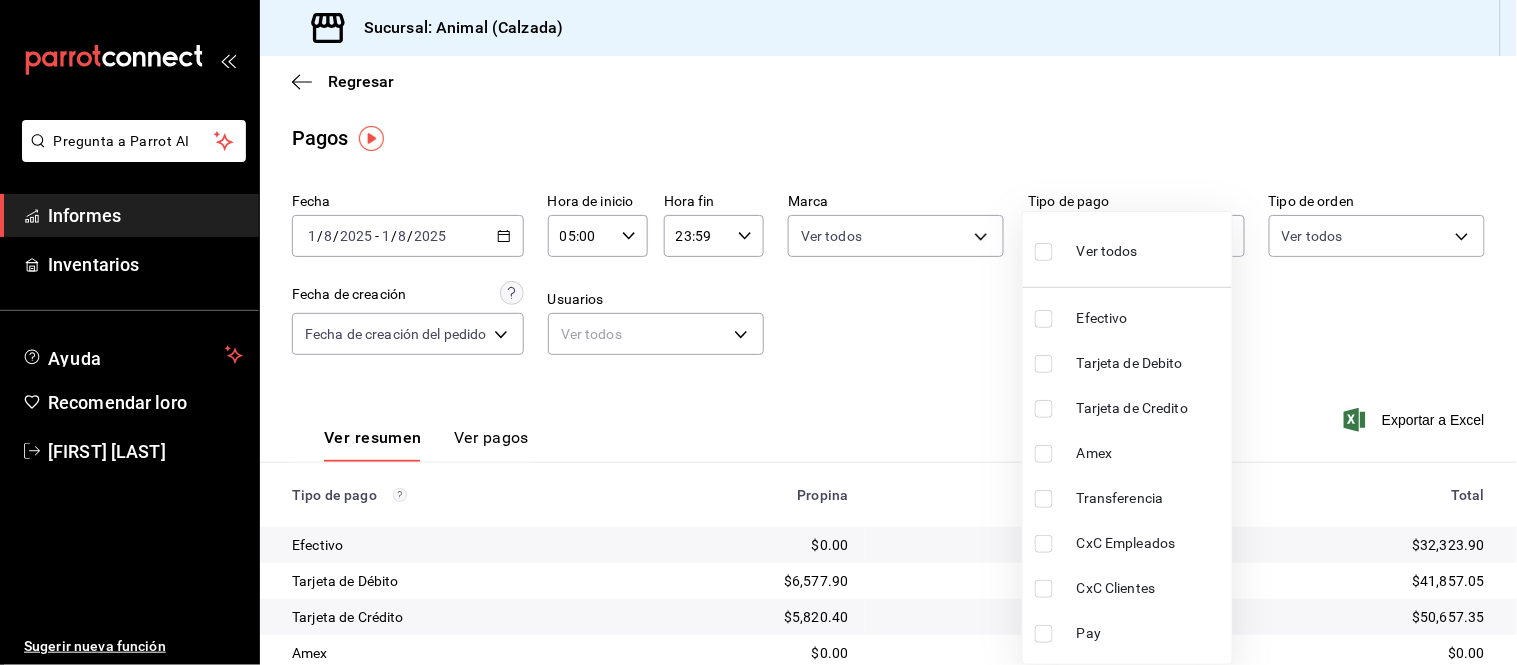 click on "Pregunta a Parrot AI Informes   Inventarios   Ayuda Recomendar loro   [FIRST] [LAST]   Sugerir nueva función   Sucursal: Animal (Calzada) Regresar Pagos Fecha 2025-08-01 1 / 8 / 2025 - 2025-08-01 1 / 8 / 2025 Hora de inicio 05:00 Hora de inicio Hora fin 23:59 Hora fin Marca Ver todos e26472f3-9262-489d-bcba-4c6b034529c7 Tipo de pago Ver todos Tipo de orden Ver todos Fecha de creación   Fecha de creación del pedido ORDER Usuarios Ver todos null Ver resumen Ver pagos Exportar a Excel Tipo de pago   Propina Pecado total propio Total Efectivo $0.00 $32,323.90 $32,323.90 Tarjeta de Débito $6,577.90 $35,279.15 $41,857.05 Tarjeta de Crédito $5,820.40 $44,836.95 $50,657.35 Amex $0.00 $0.00 $0.00 Transferencia $0.00 $0.00 $0.00 CxC Empleados $0.00 $2,102.00 $2,102.00 Clientes de CxC $0.00 $0.00 $0.00 Pagar $0.00 $0.00 $0.00 Total $12,398.30 $114,542.00 $126,940.30 Texto original Valora esta traducción Tu opinión servirá para ayudar a mejorar el Traductor de Google Pregunta a Parrot AI Informes" at bounding box center (758, 332) 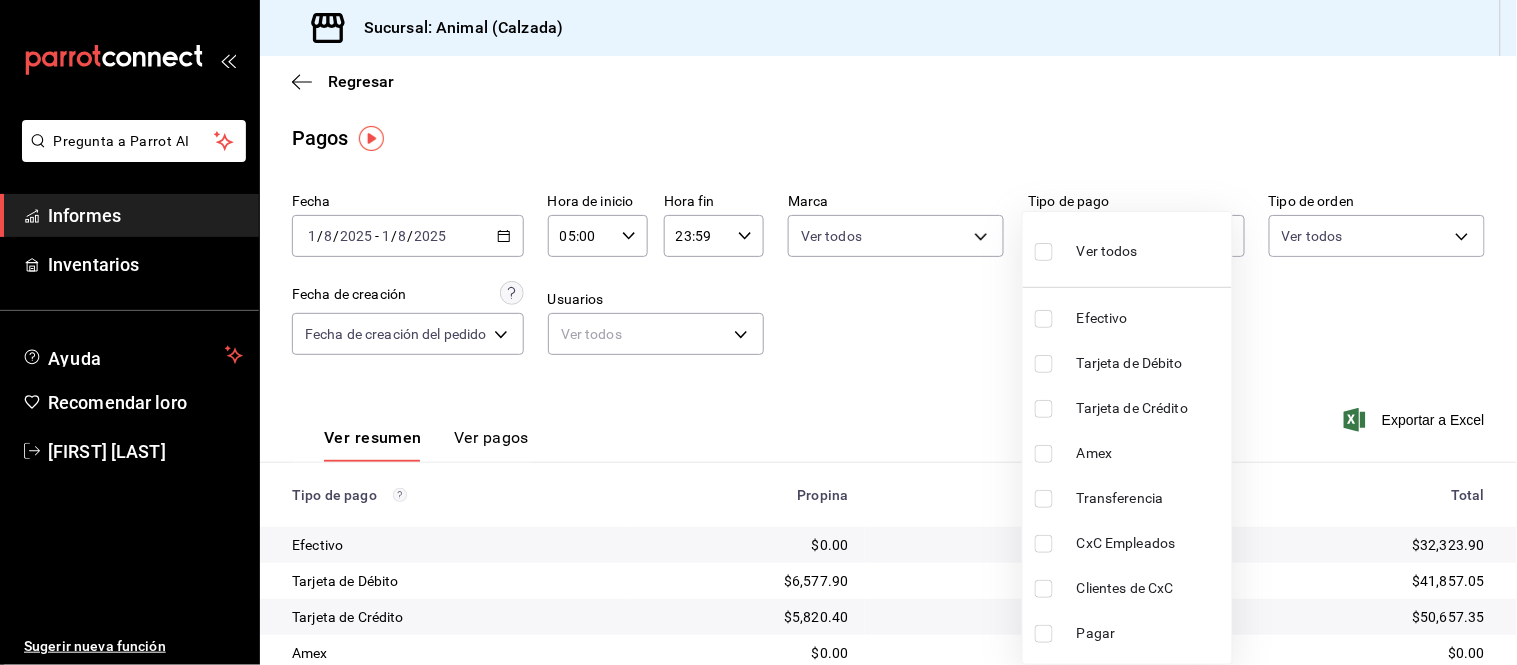 click on "Ver todos" at bounding box center (1107, 251) 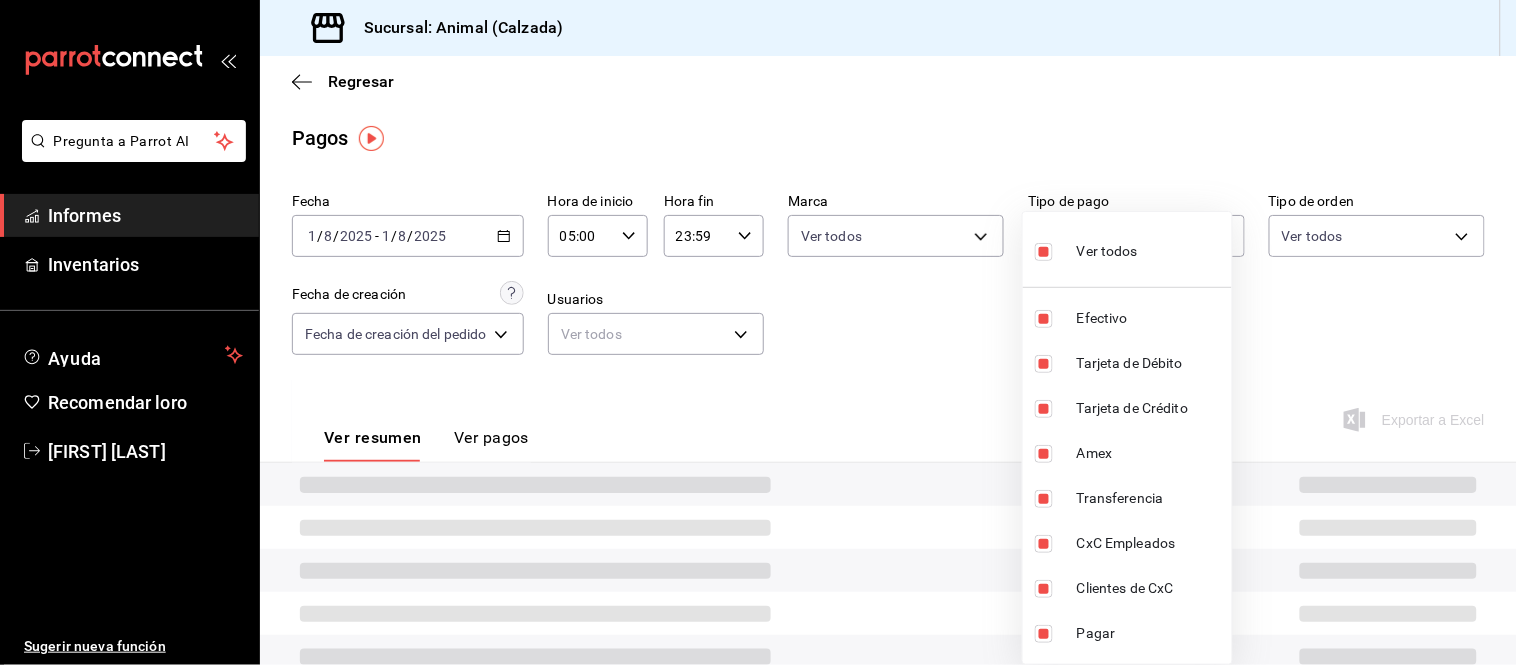 click at bounding box center [758, 332] 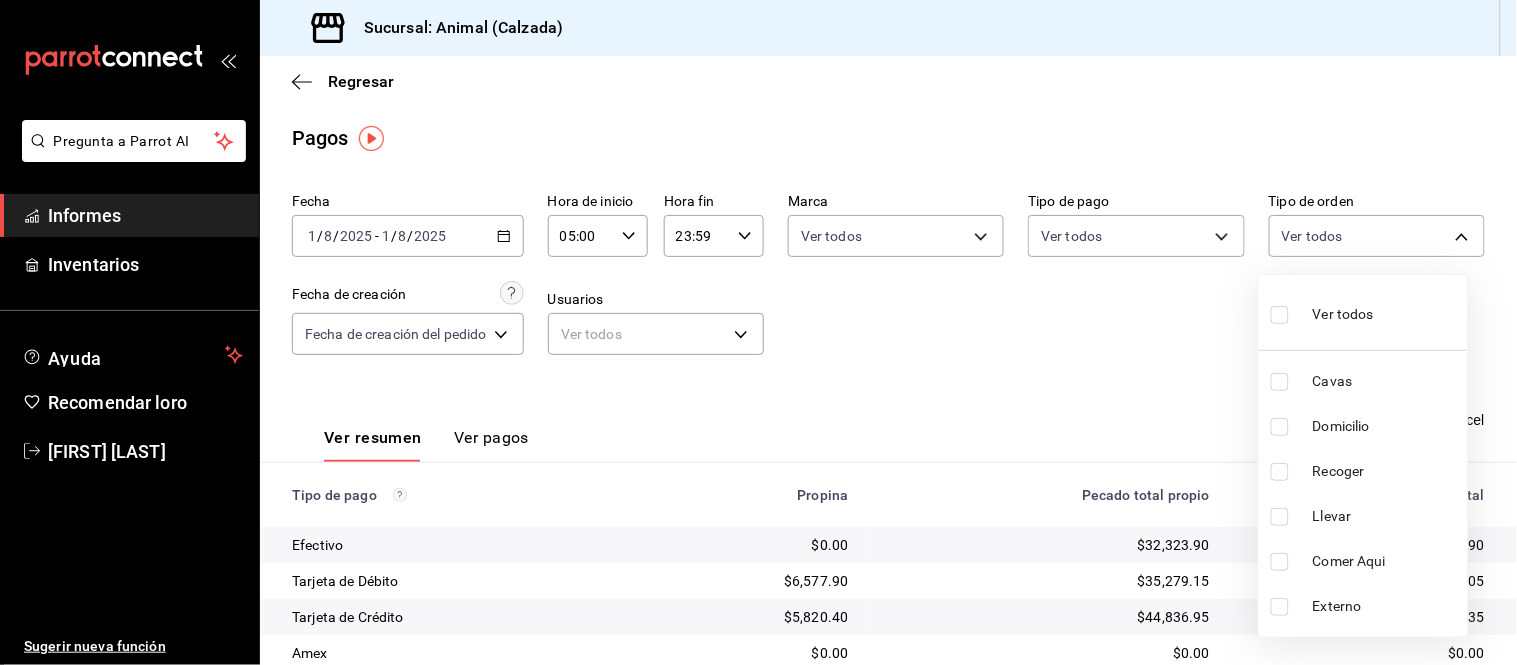 click on "Pregunta a Parrot AI Informes   Inventarios   Ayuda Recomendar loro   [FIRST] [LAST]   Sugerir nueva función   Sucursal: Animal (Calzada) Regresar Pagos Fecha 2025-08-01 1 / 8 / 2025 - 2025-08-01 1 / 8 / 2025 Hora de inicio 05:00 Hora de inicio Hora fin 23:59 Hora fin Marca Ver todos e26472f3-9262-489d-bcba-4c6b034529c7 Tipo de pago Ver todos 71d89c34-e359-4fcf-89cc-30b2b1e20b29,4005b239-9ab5-4f91-ae38-82730a713f54,af609e0b-a865-4ab3-954c-00a78b76d200,8d088672-bf67-477a-8d4f-0513168fdc0b,ed9e0a7c-410a-4c3a-aedc-9850e03c233d,3da29176-3603-4ab1-95a2-21ea120733d2,3ca37afa-2ec6-42c9-b494-d25dbfee9c44,2967a5e6-7a70-465a-b0ab-2aacb229ddc5 Tipo de orden Ver todos Fecha de creación   Fecha de creación del pedido ORDER Usuarios Ver todos null Ver resumen Ver pagos Exportar a Excel Tipo de pago   Propina Pecado total propio Total Efectivo $0.00 $32,323.90 $32,323.90 Tarjeta de Débito $6,577.90 $35,279.15 $41,857.05 Tarjeta de Crédito $5,820.40 $44,836.95 $50,657.35 Amex $0.00 $0.00 $0.00 Transferencia" at bounding box center [758, 332] 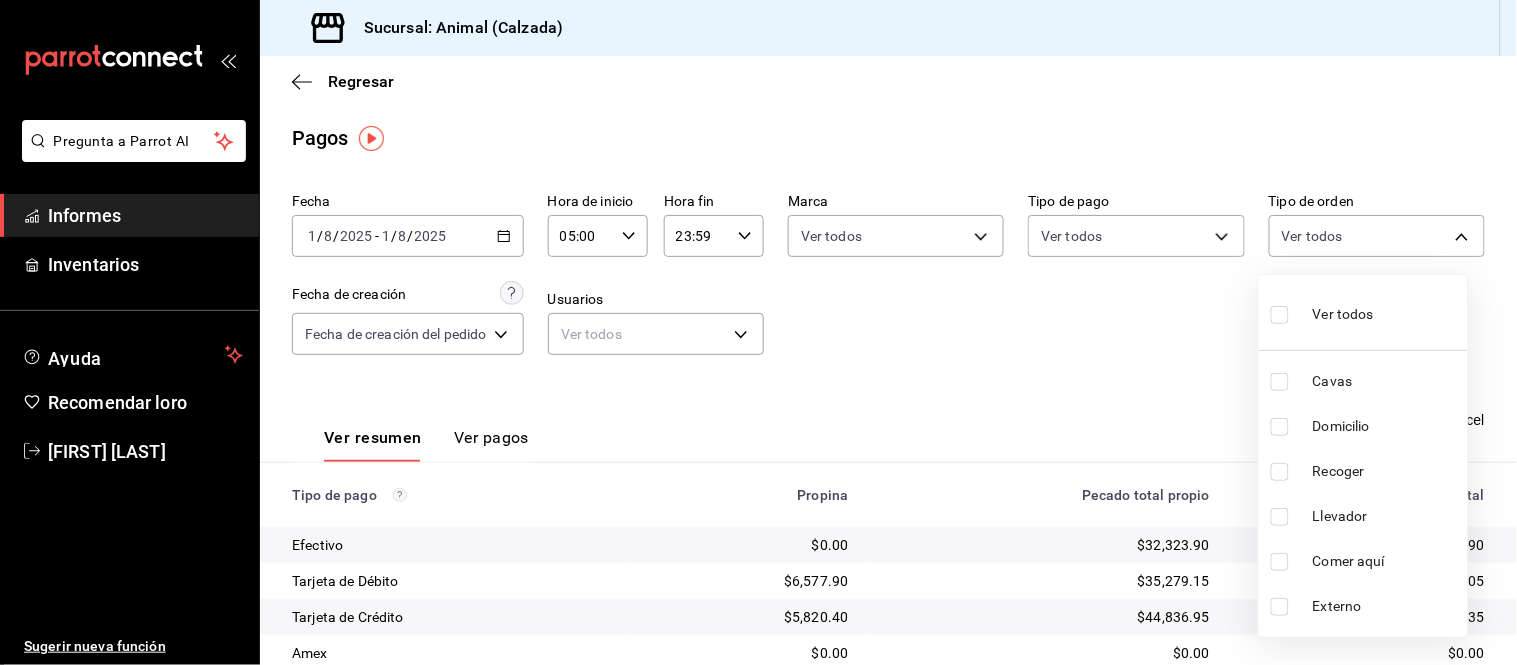 click on "Ver todos" at bounding box center (1343, 314) 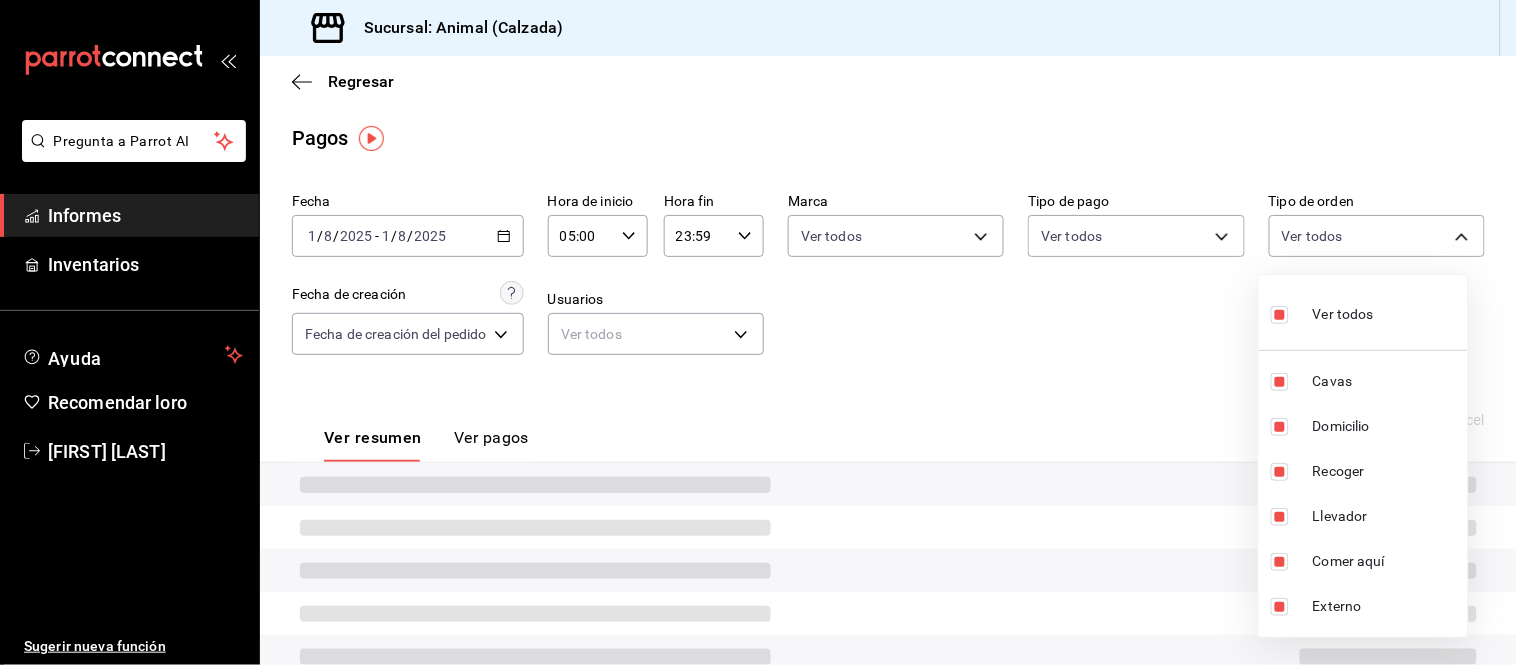 click at bounding box center [758, 332] 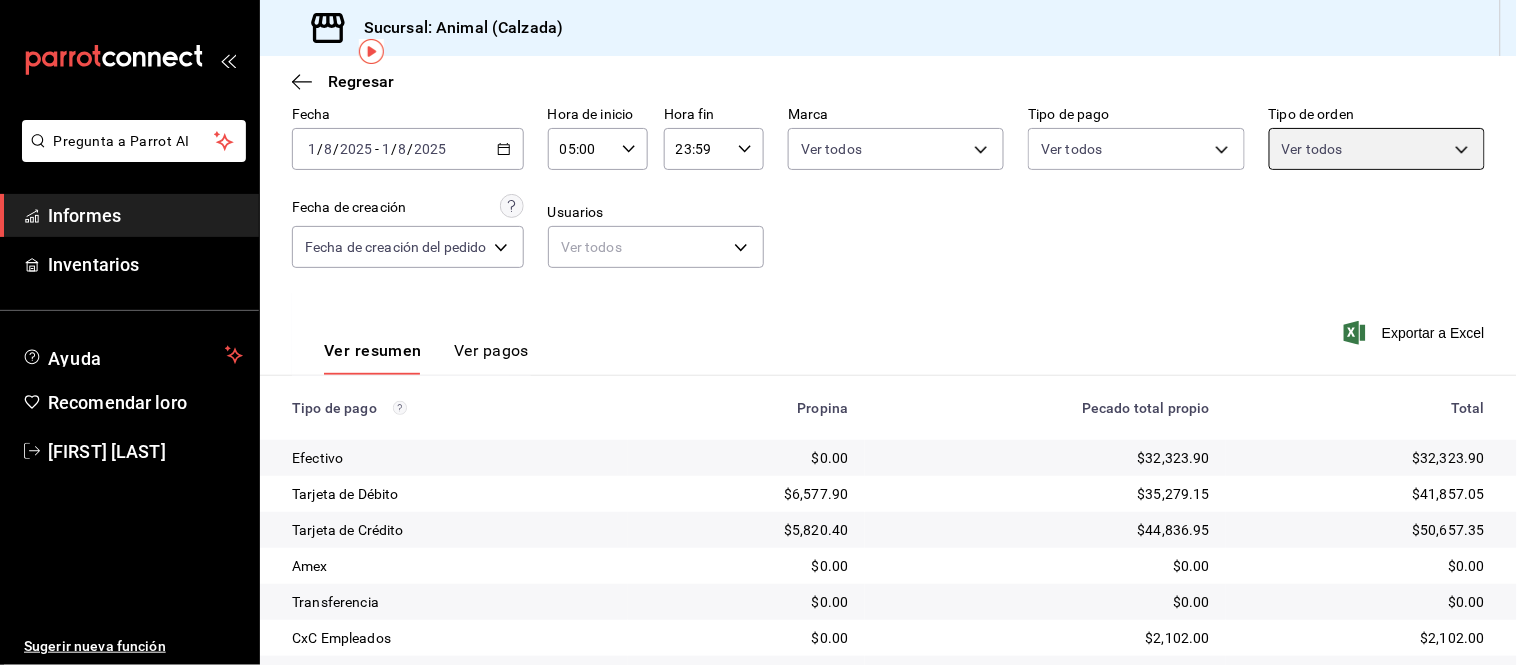 scroll, scrollTop: 218, scrollLeft: 0, axis: vertical 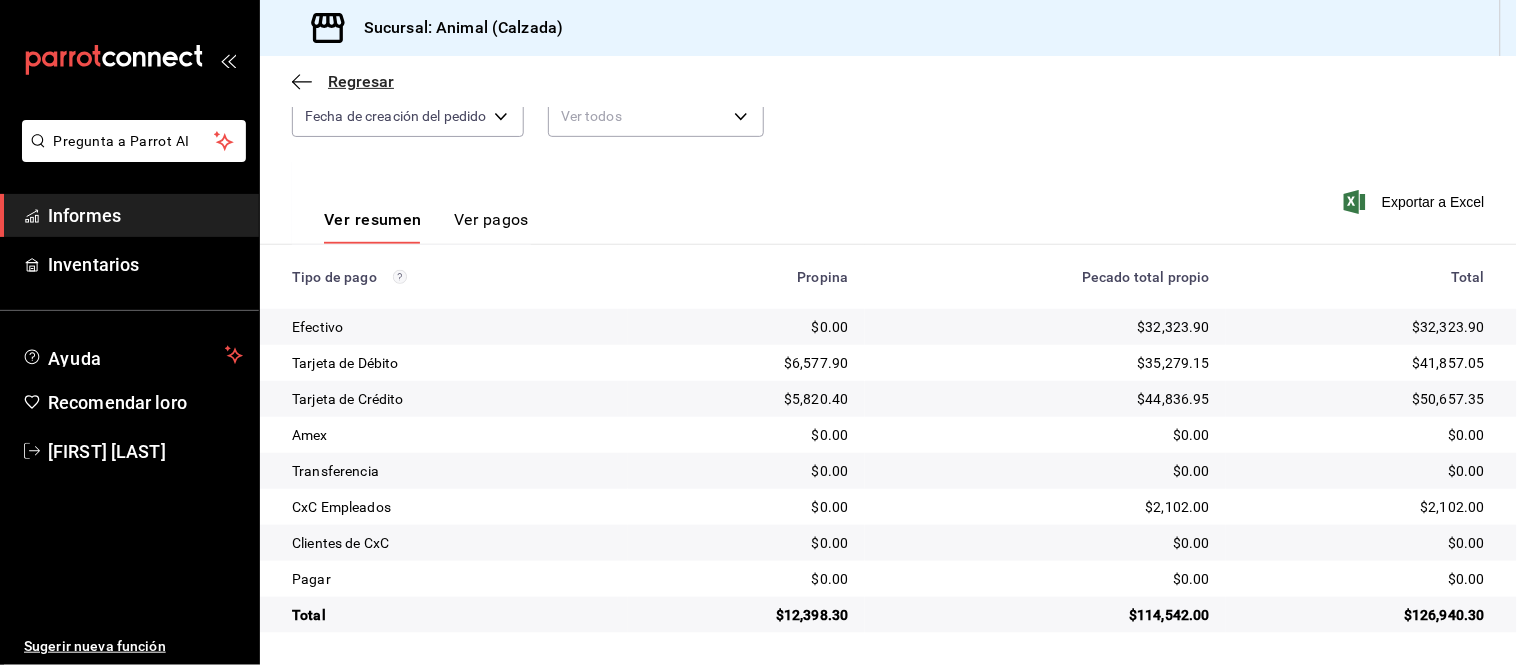 click 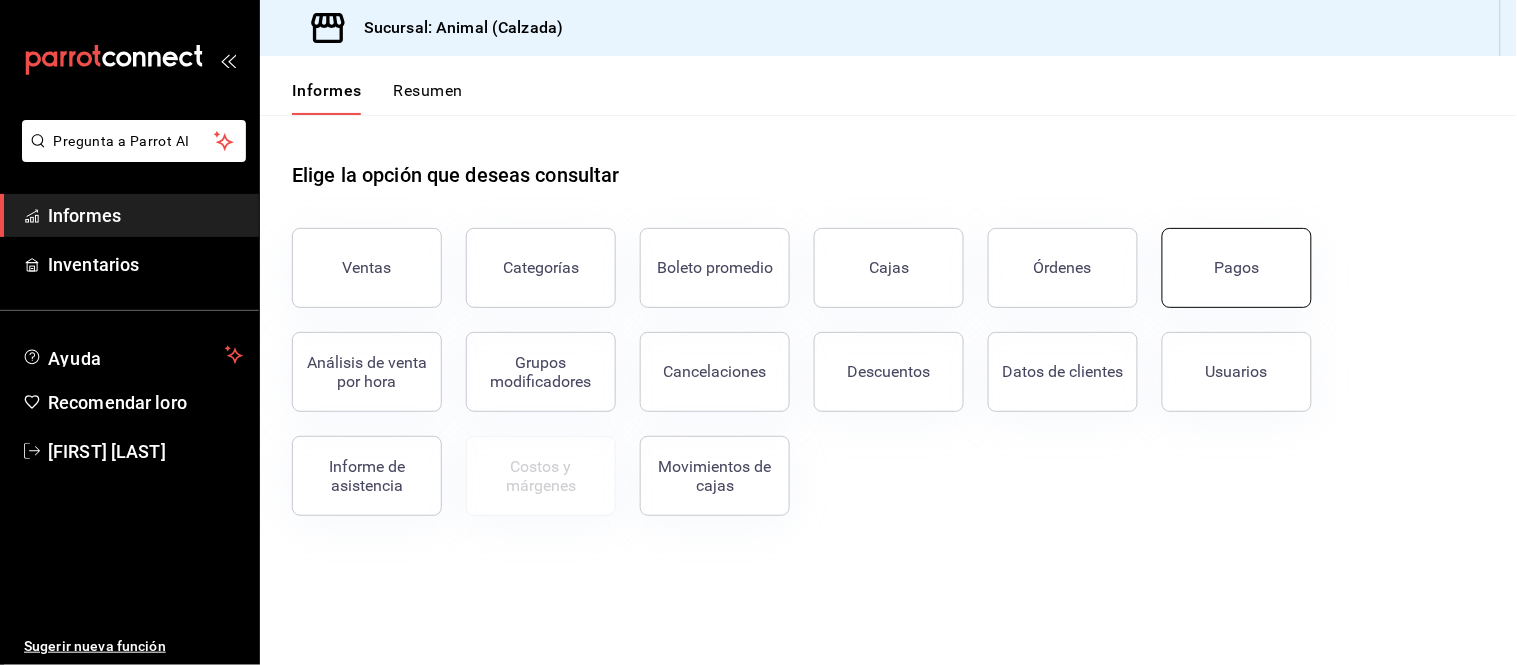 click on "Pagos" at bounding box center [1237, 268] 